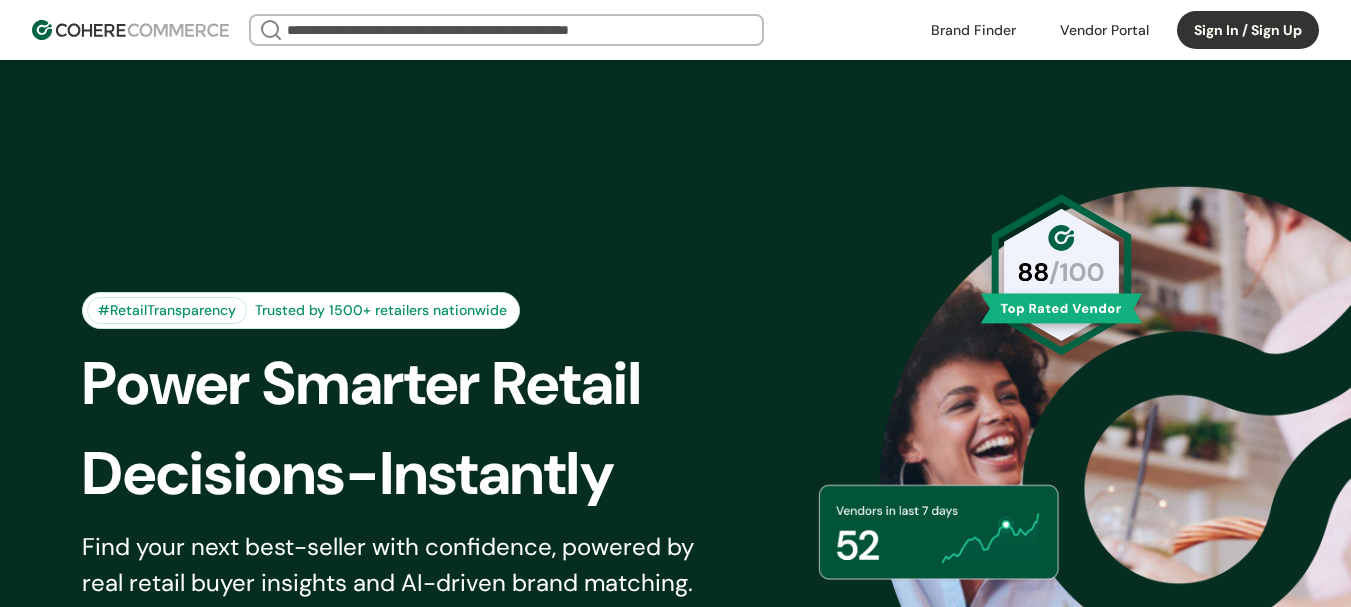 scroll, scrollTop: 0, scrollLeft: 0, axis: both 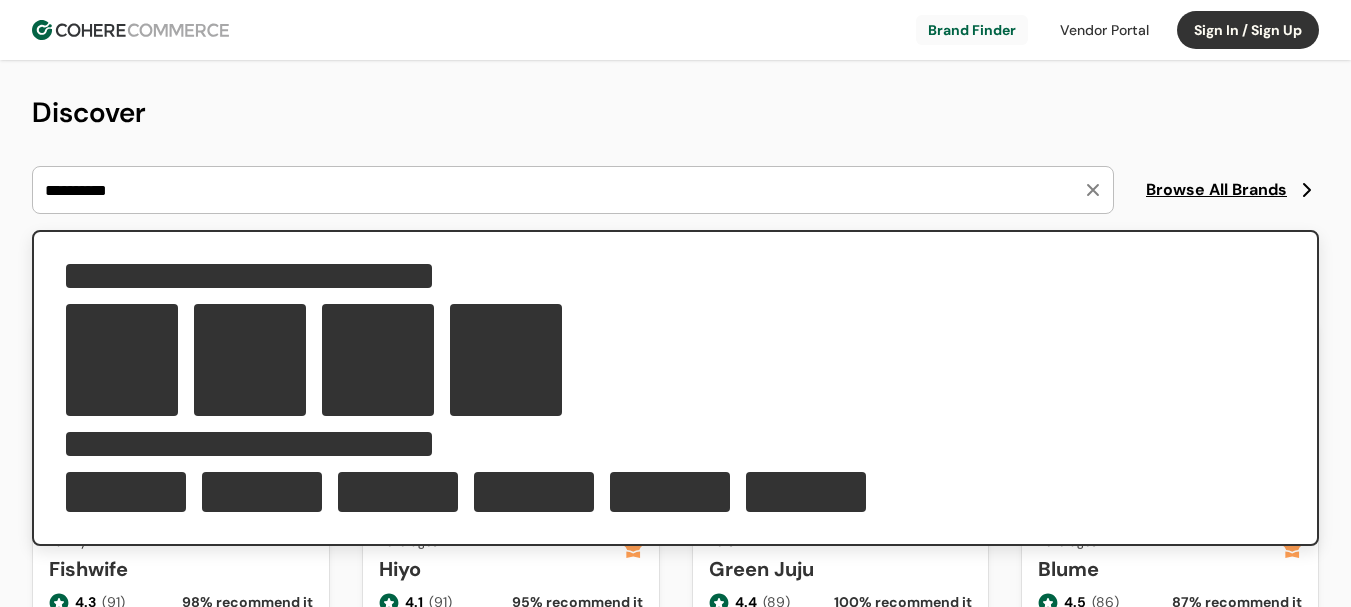 type on "**********" 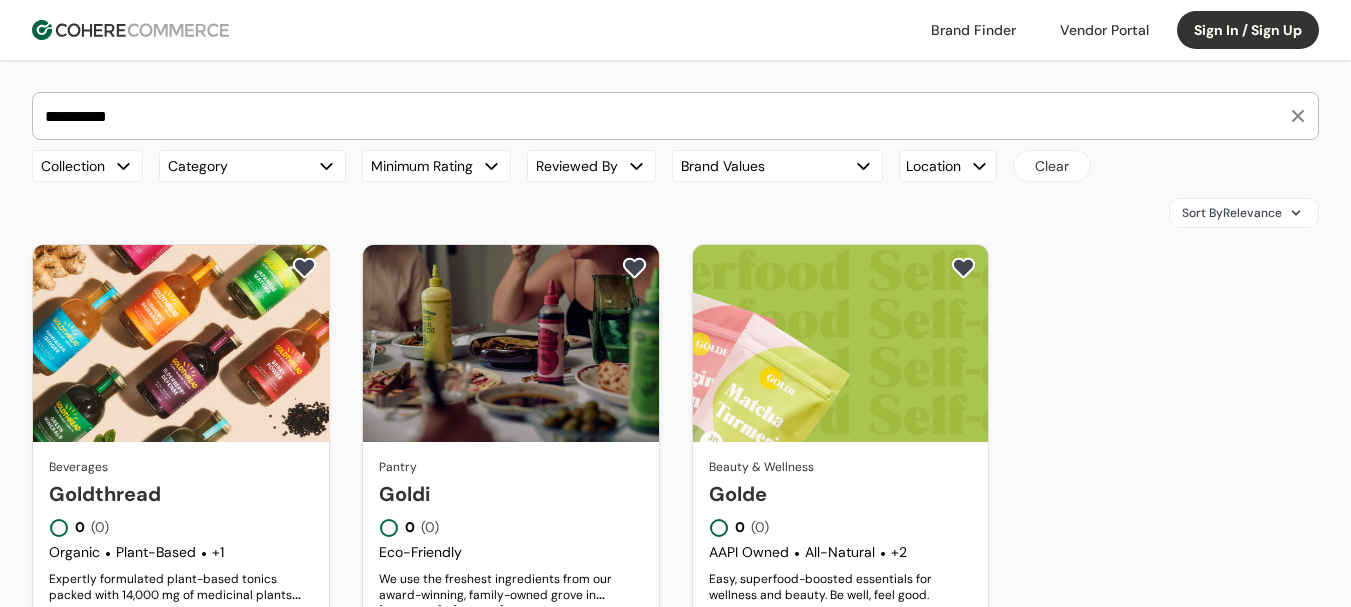 click on "Goldthread" at bounding box center [181, 494] 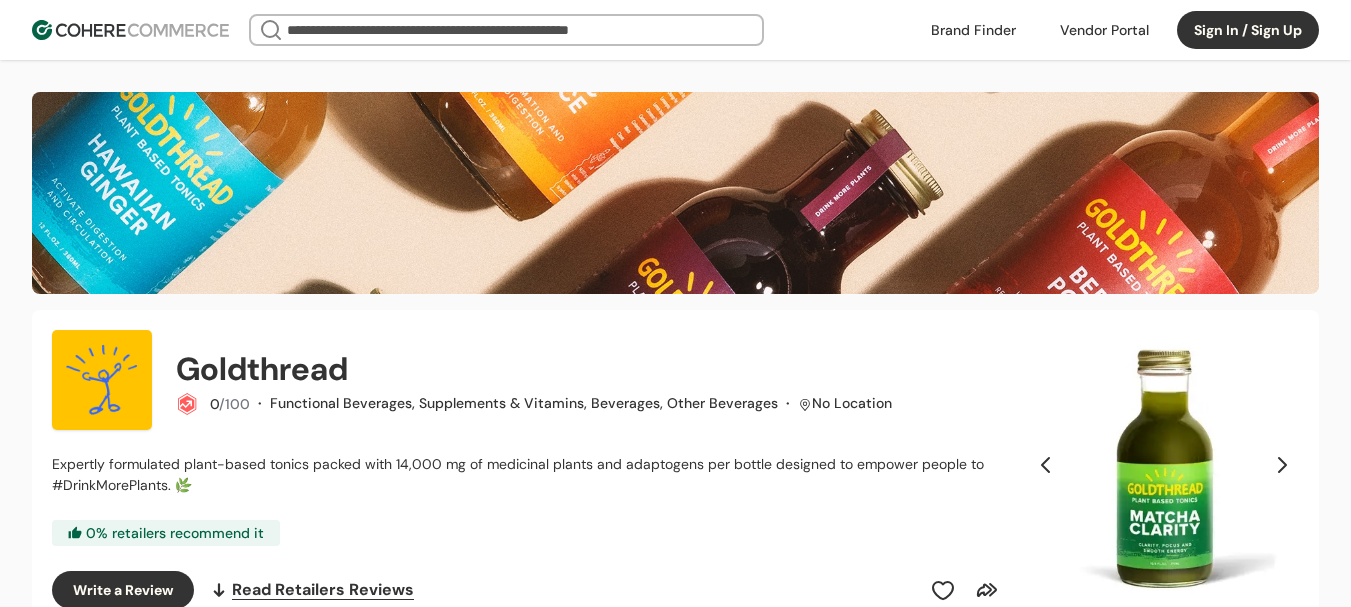 scroll, scrollTop: 0, scrollLeft: 0, axis: both 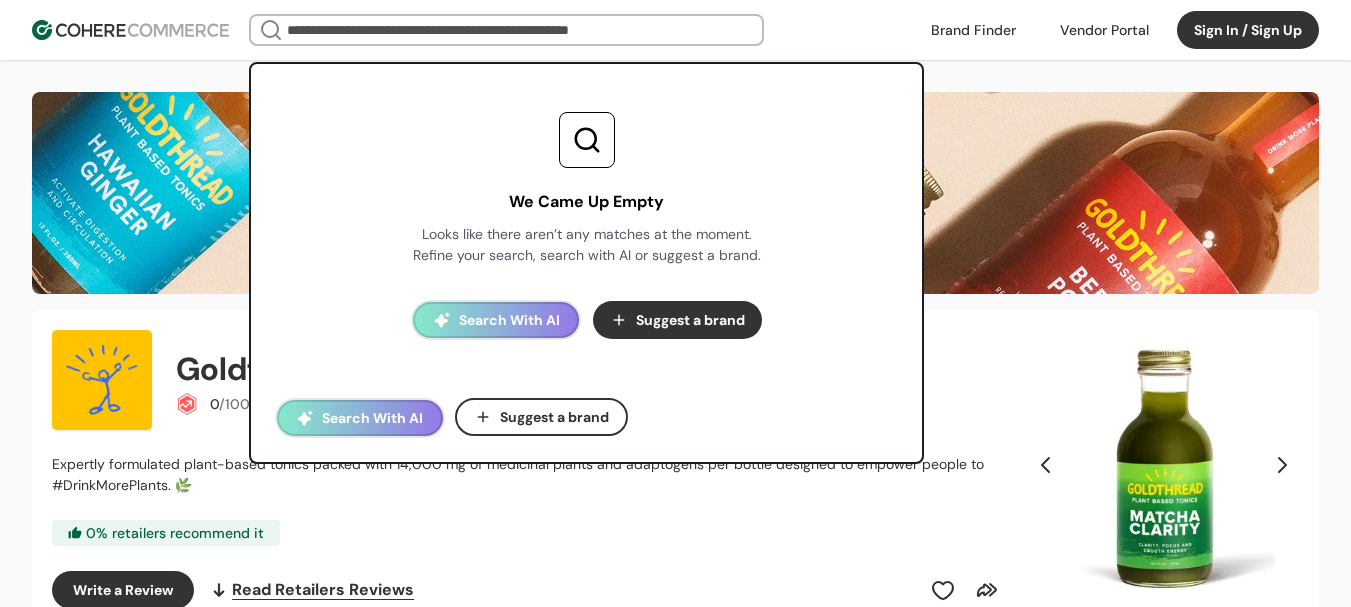 paste on "**********" 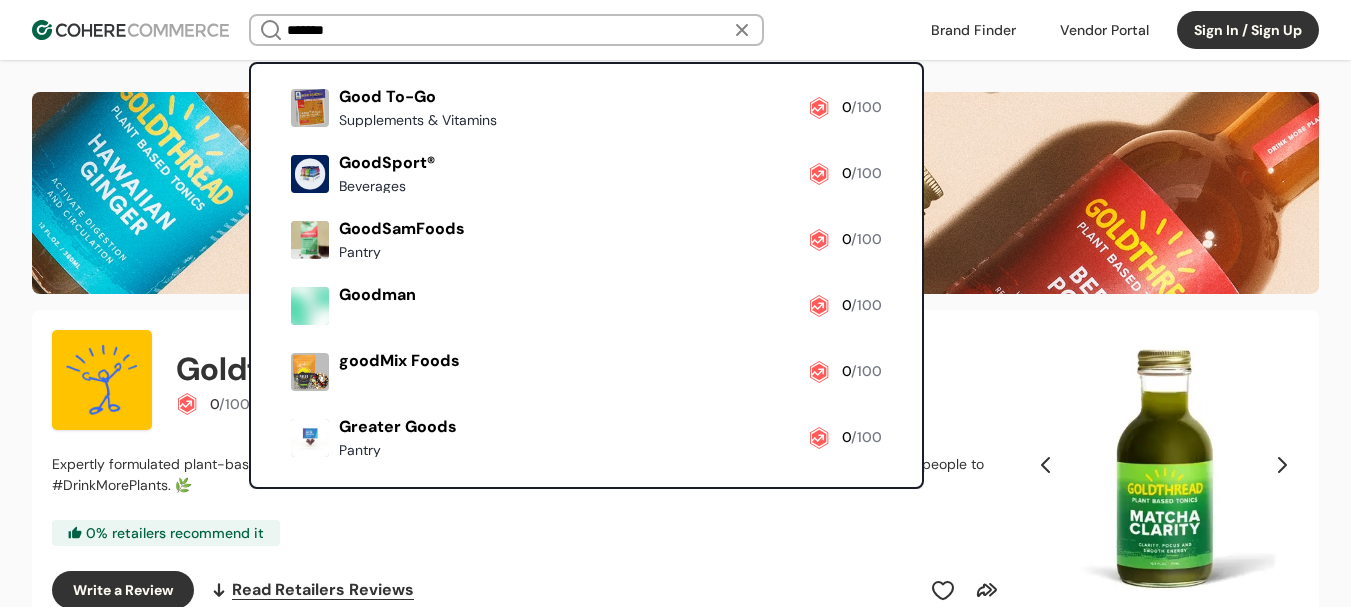 scroll, scrollTop: 308, scrollLeft: 0, axis: vertical 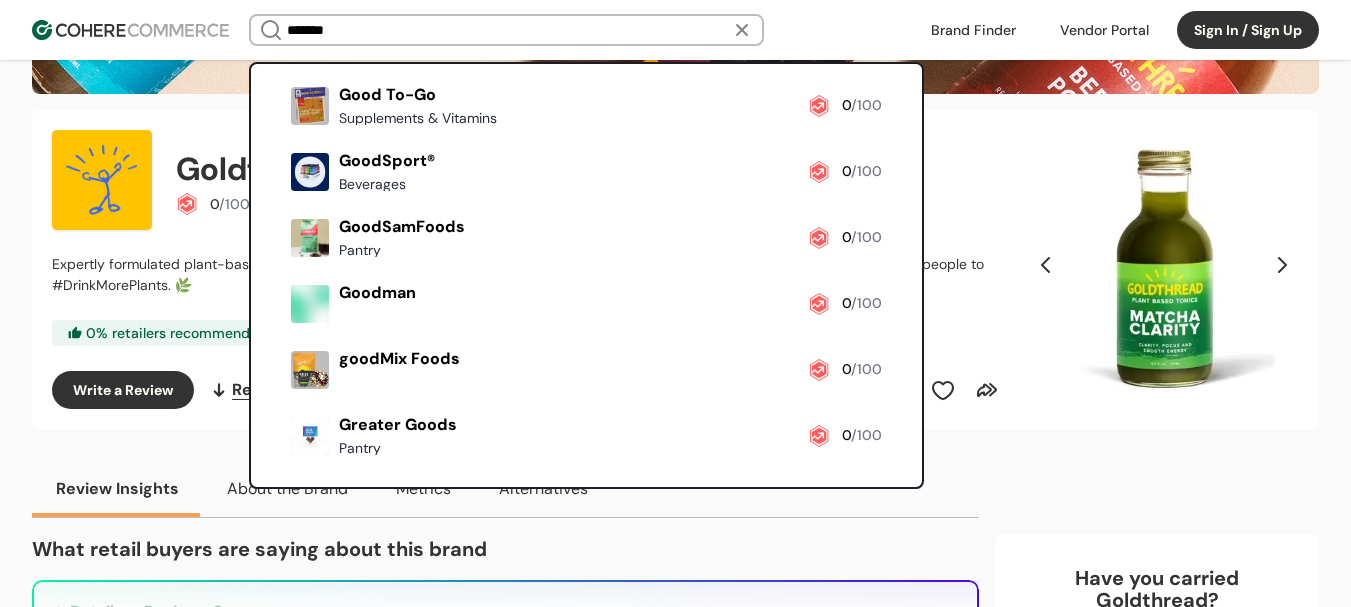 type on "*******" 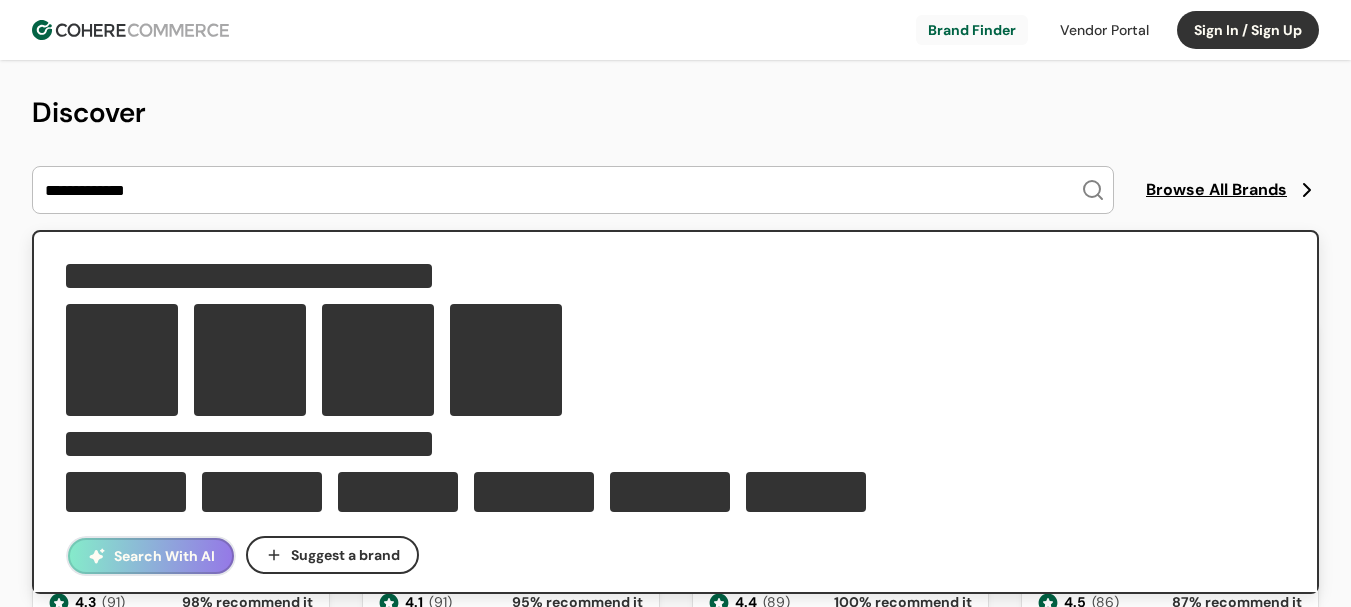scroll, scrollTop: 0, scrollLeft: 0, axis: both 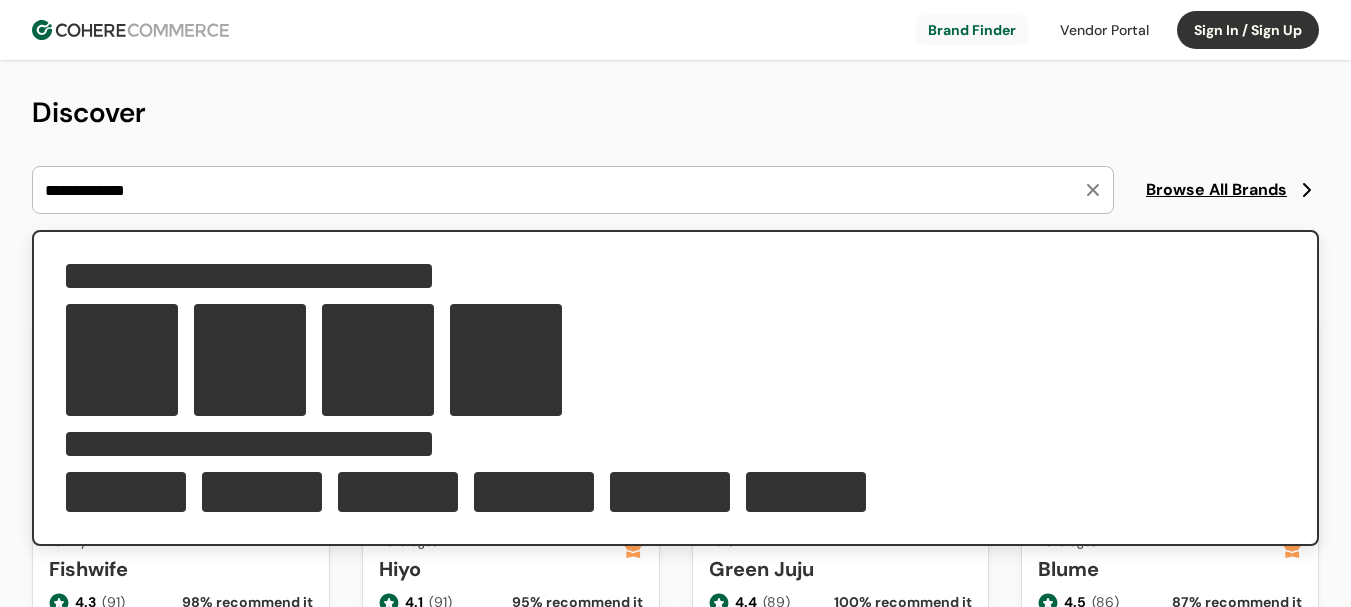 type on "**********" 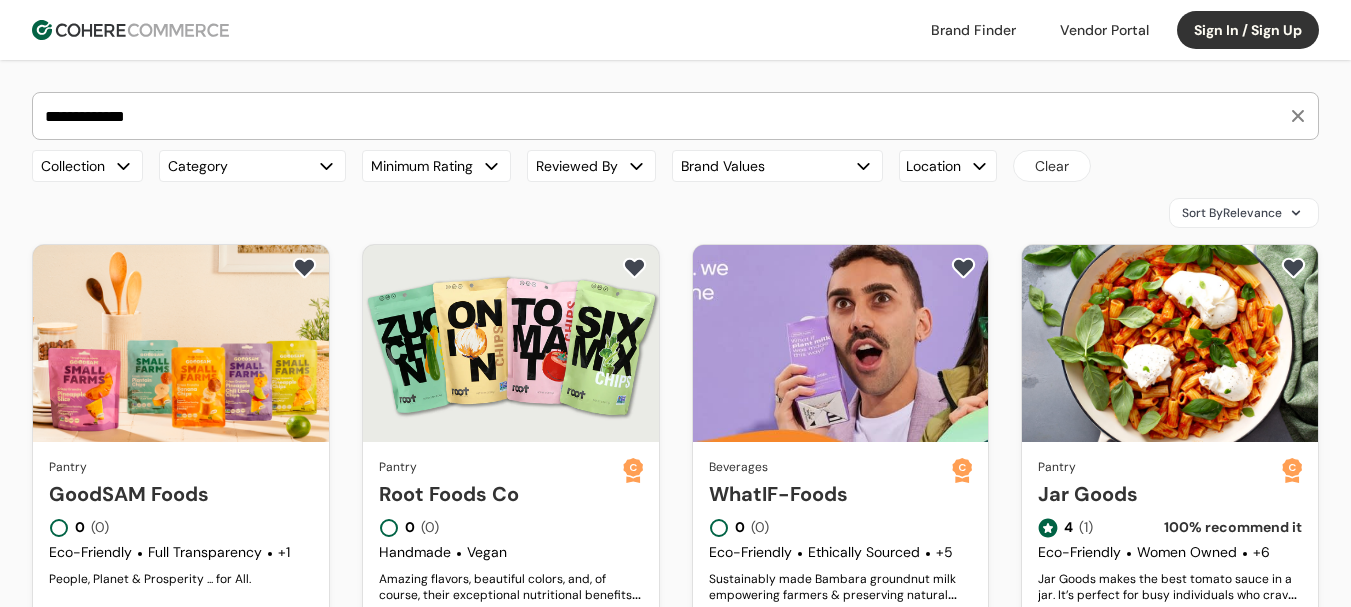 click on "GoodSAM Foods" at bounding box center (181, 494) 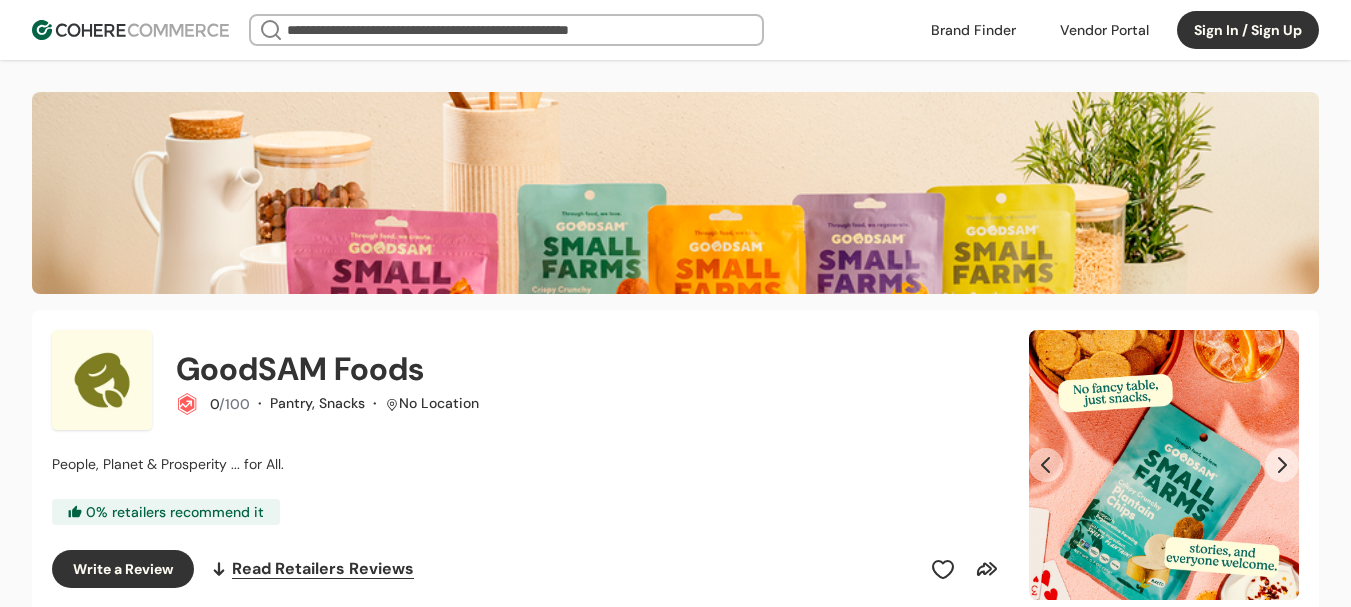 scroll, scrollTop: 0, scrollLeft: 0, axis: both 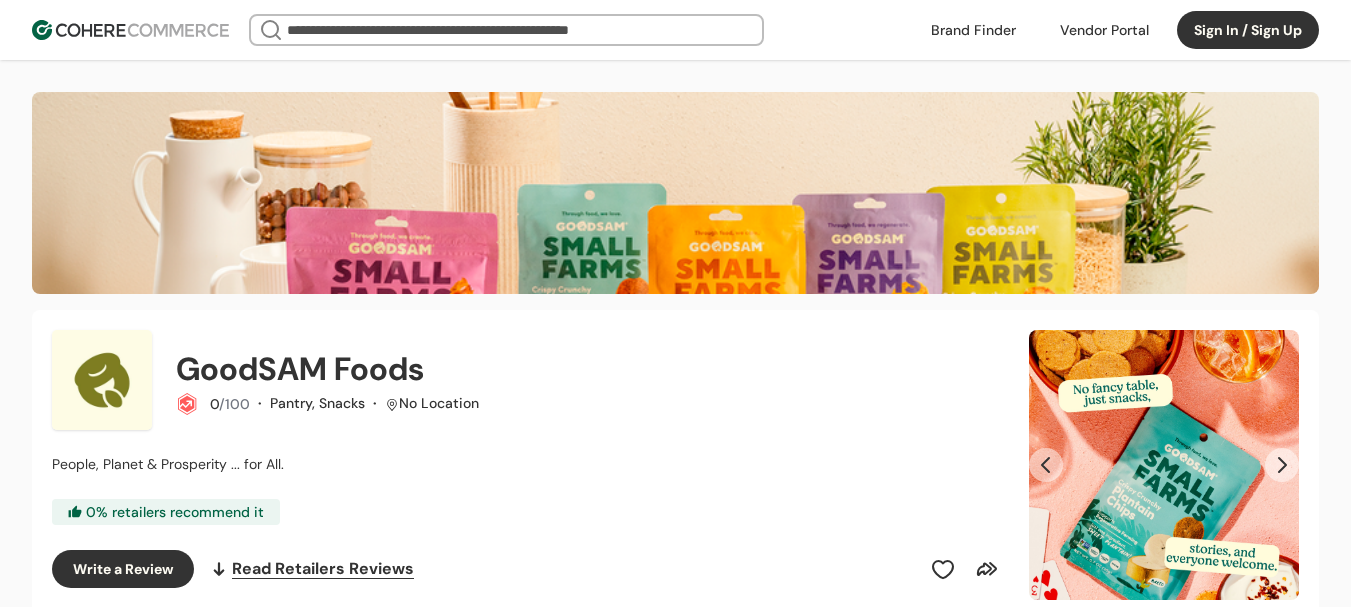 click at bounding box center (973, 30) 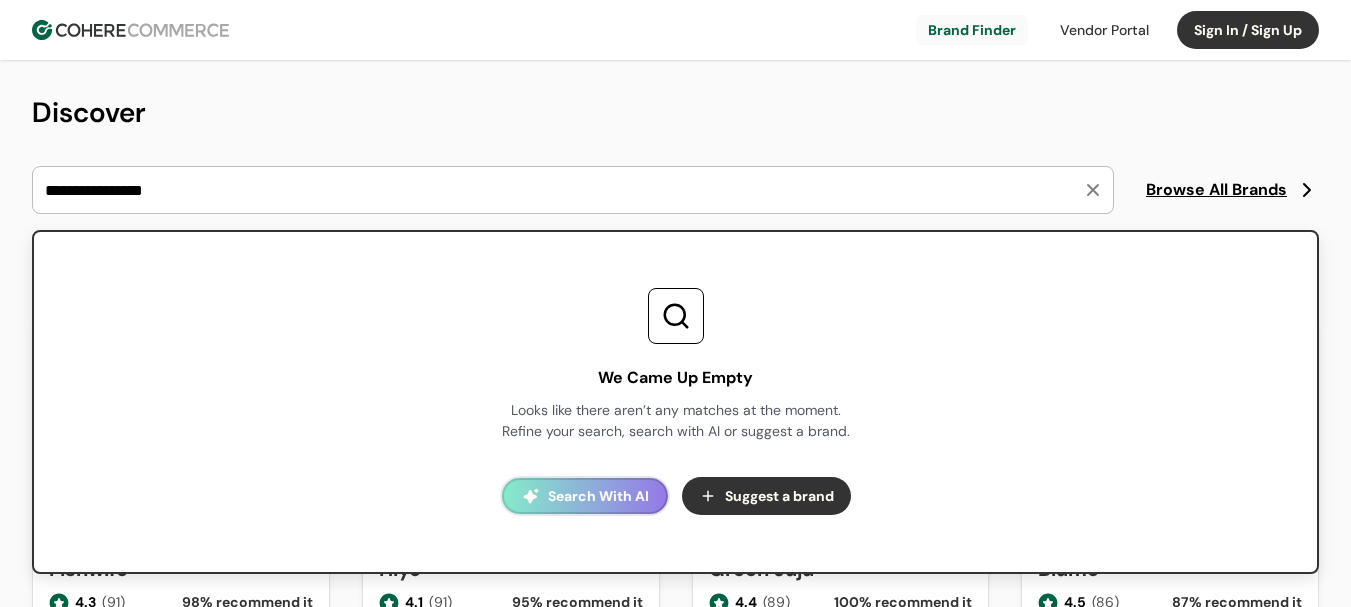 scroll, scrollTop: 0, scrollLeft: 0, axis: both 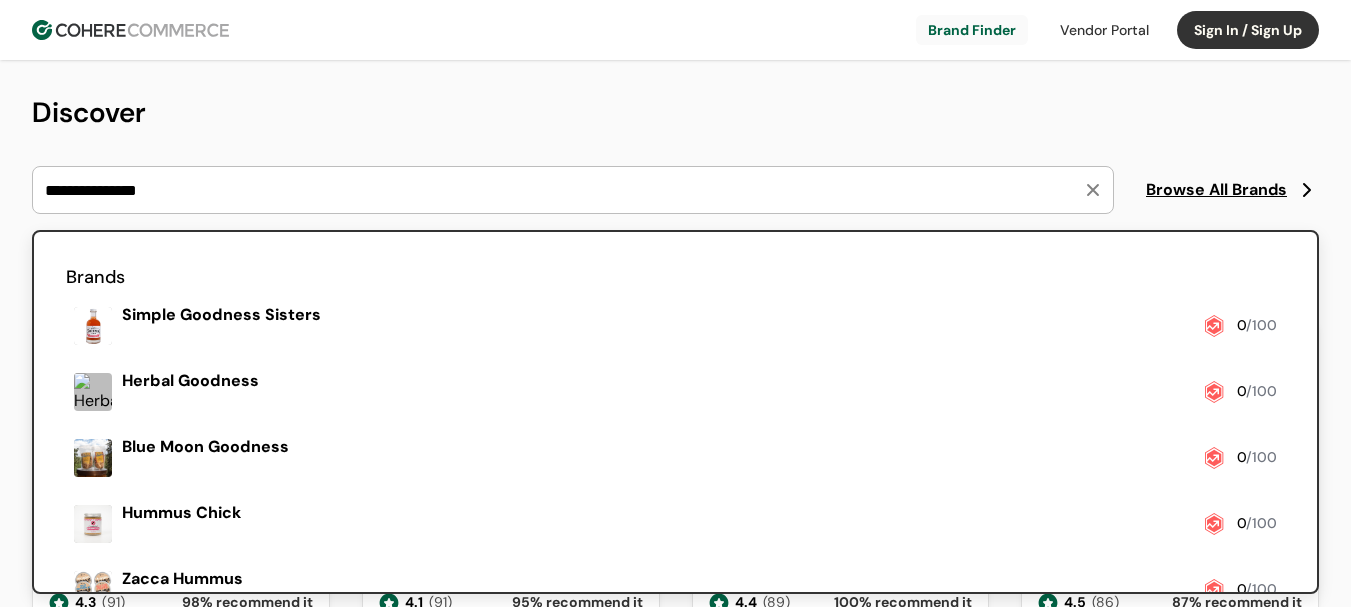 type on "**********" 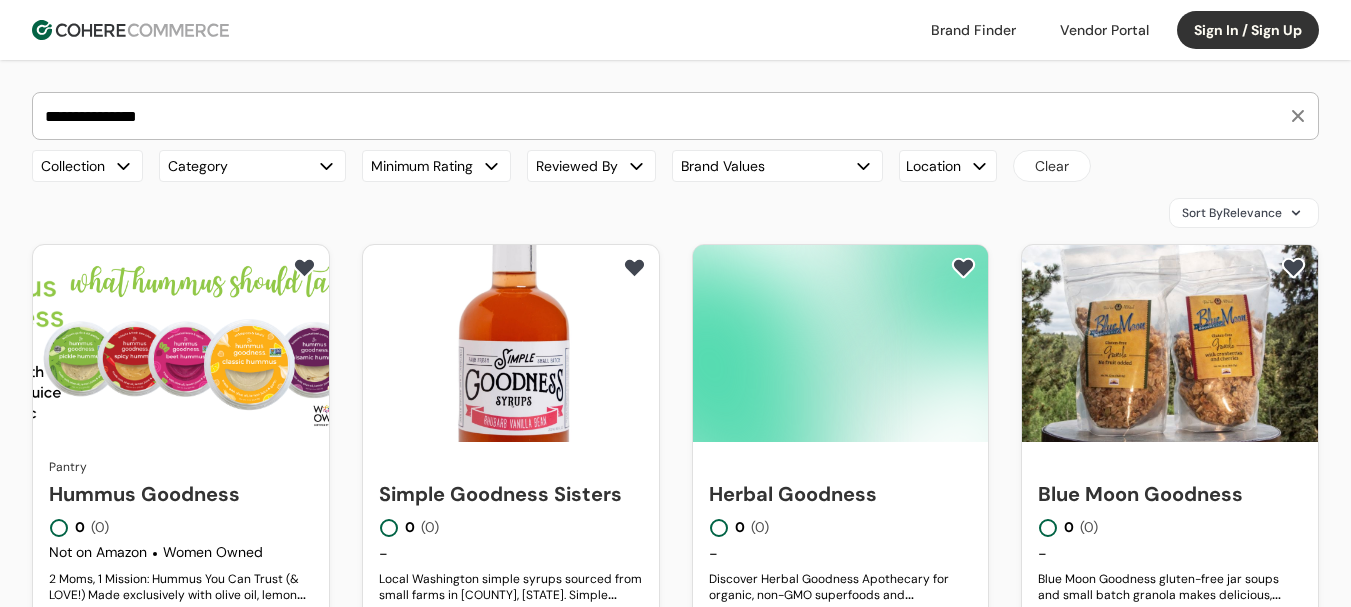 click on "Hummus Goodness" at bounding box center [181, 494] 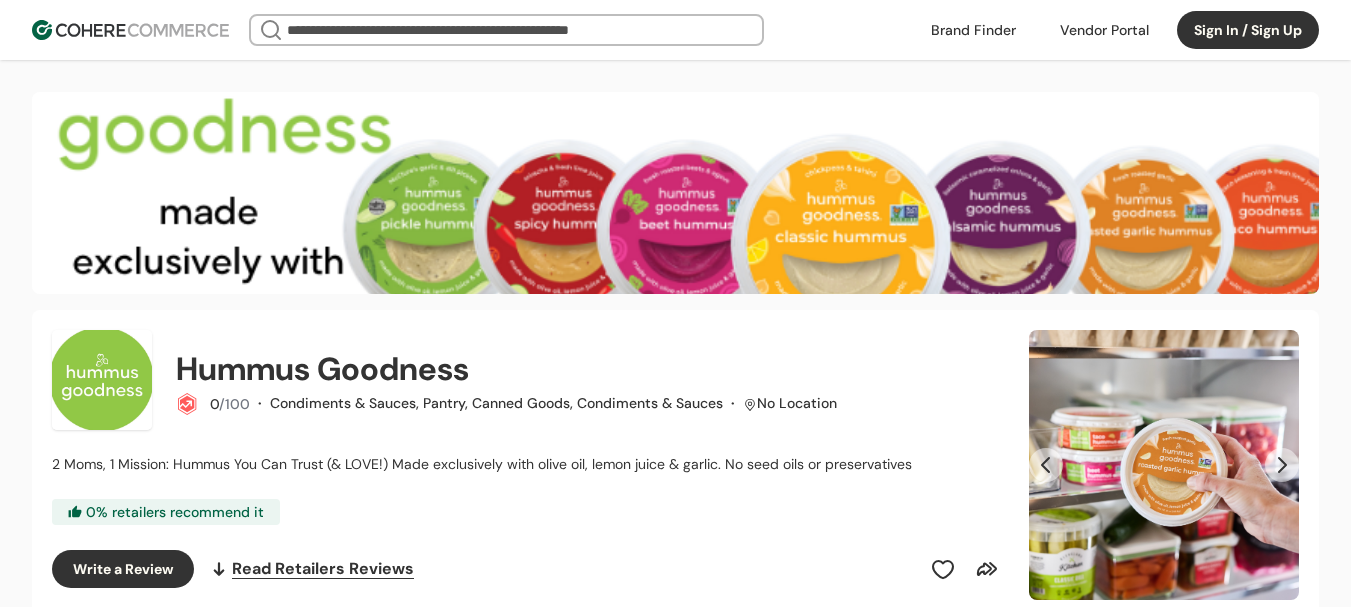 scroll, scrollTop: 0, scrollLeft: 0, axis: both 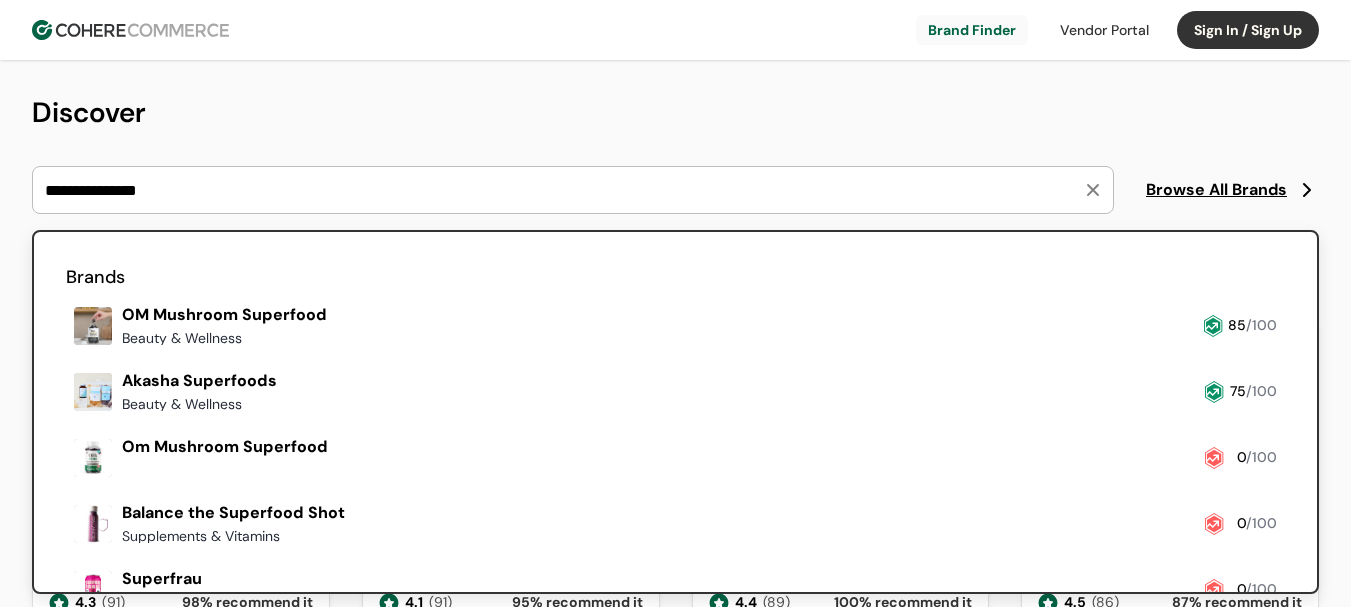 type on "**********" 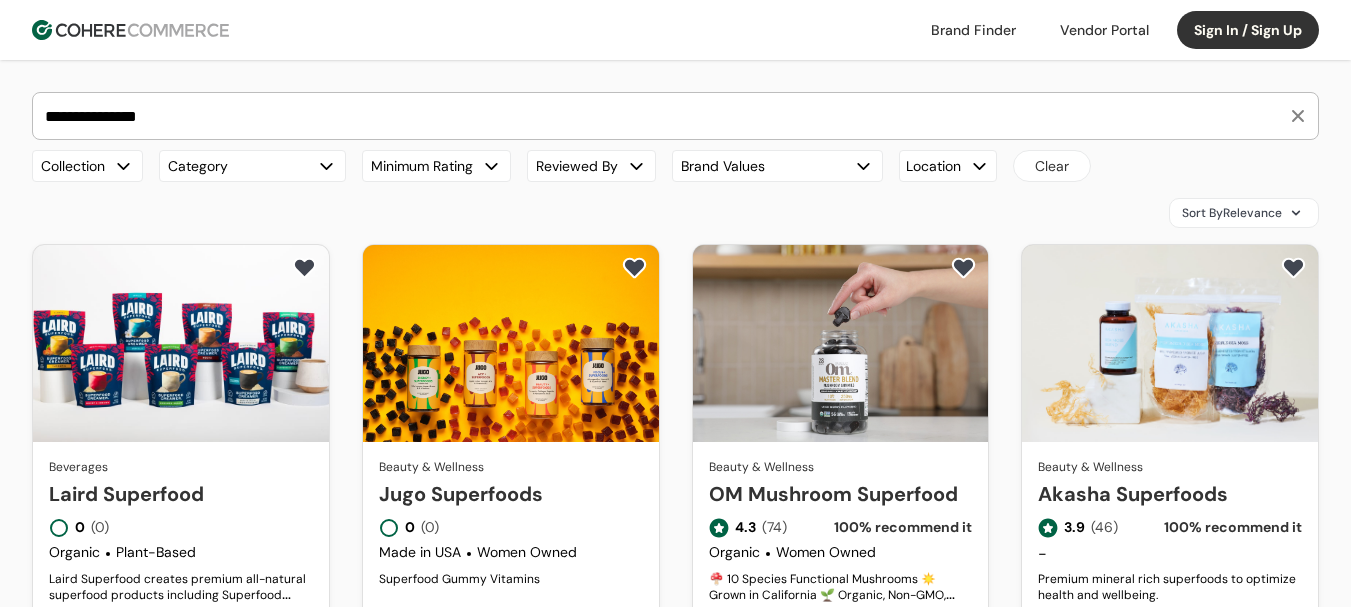 click on "Laird Superfood" at bounding box center [181, 494] 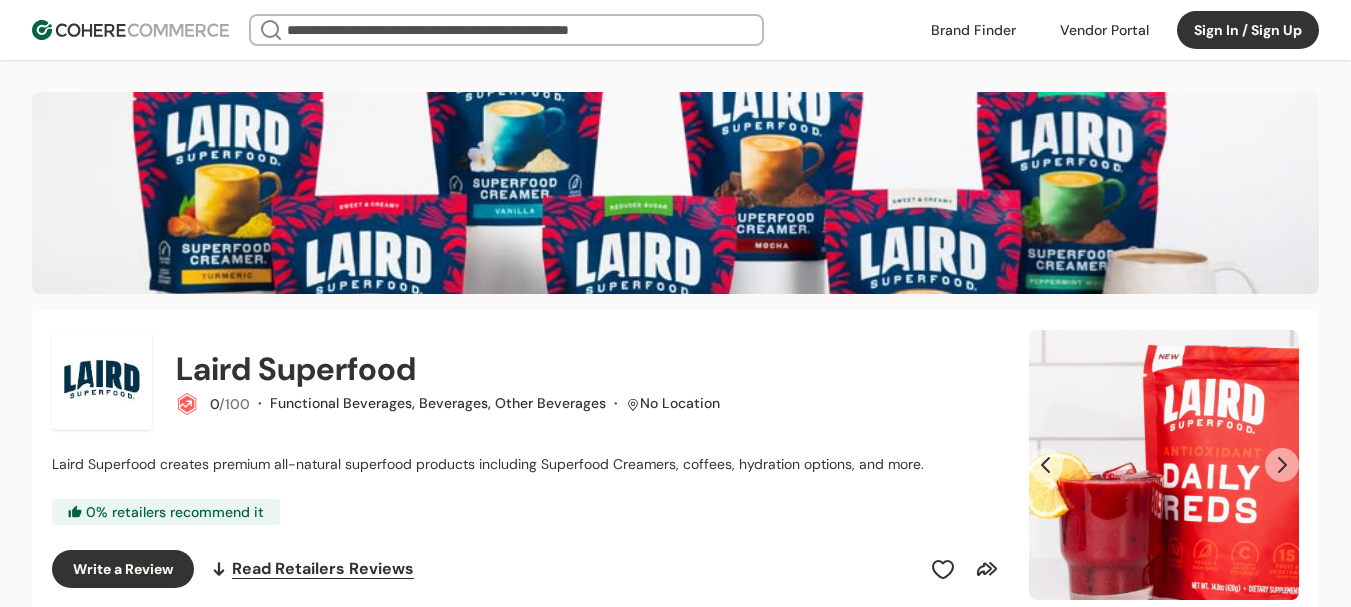 scroll, scrollTop: 0, scrollLeft: 0, axis: both 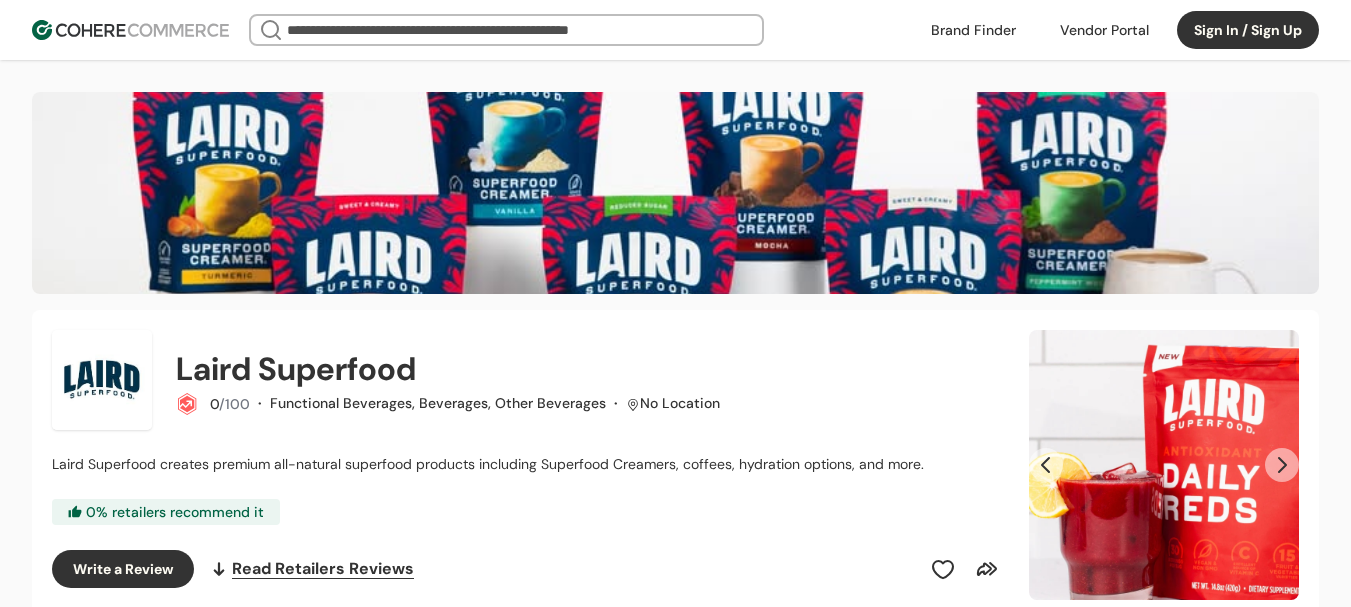 click at bounding box center [973, 30] 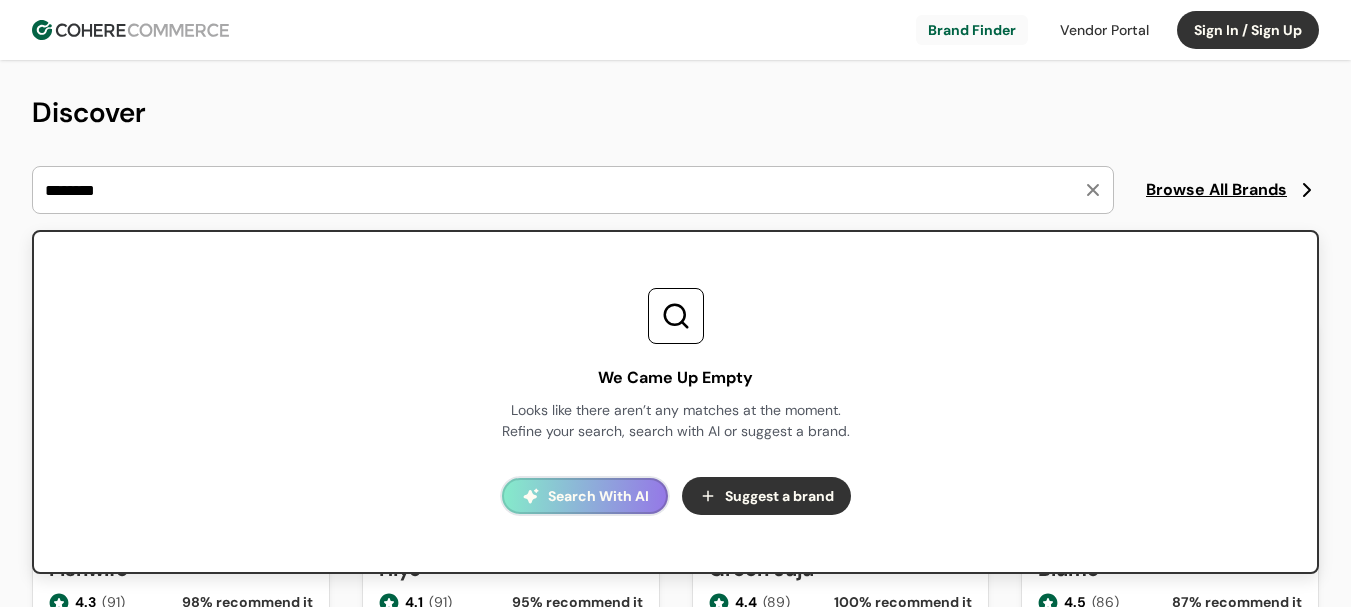 scroll, scrollTop: 0, scrollLeft: 0, axis: both 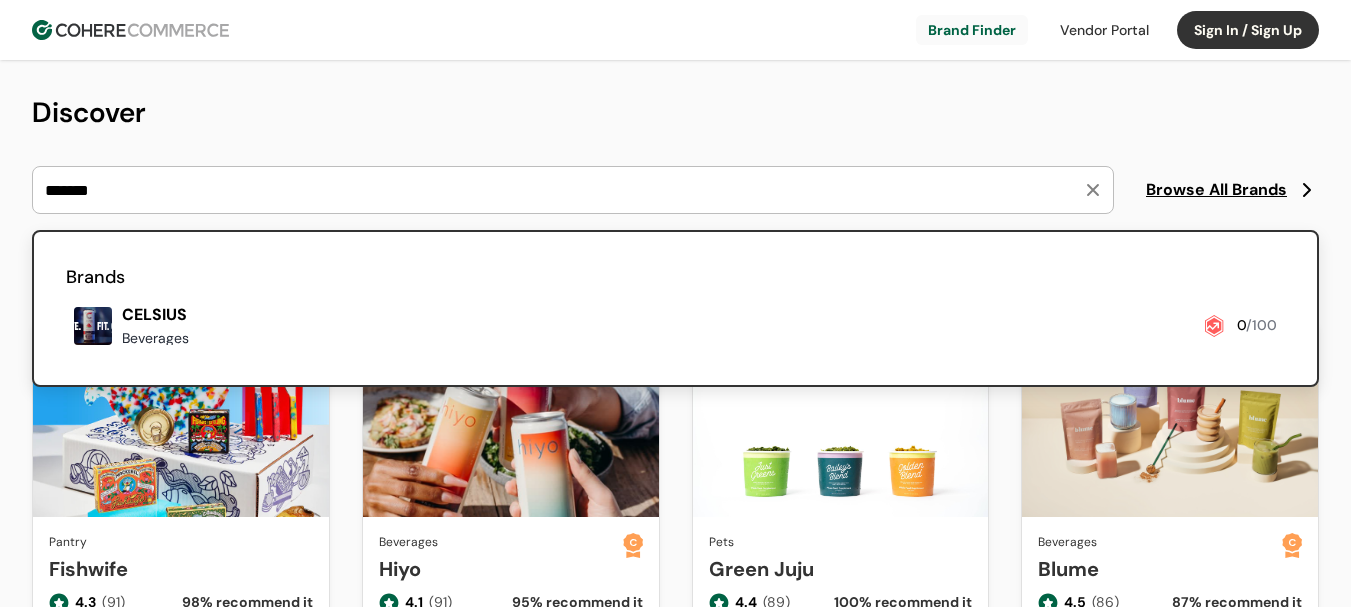 type on "*******" 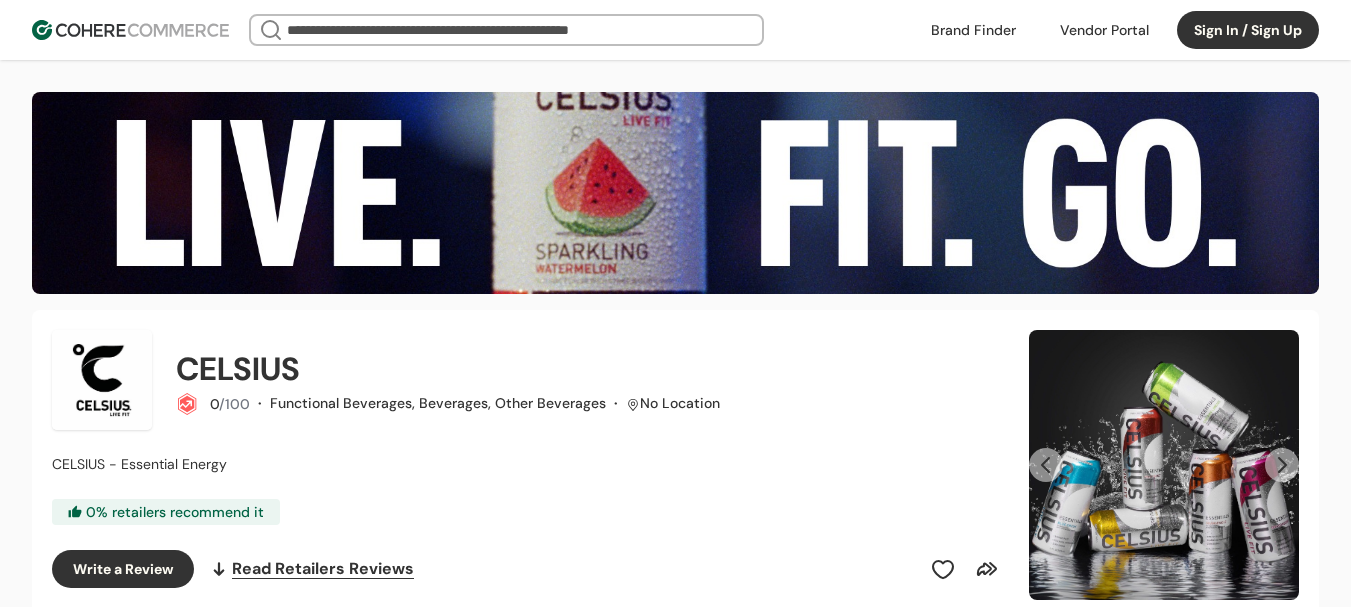 click at bounding box center (973, 30) 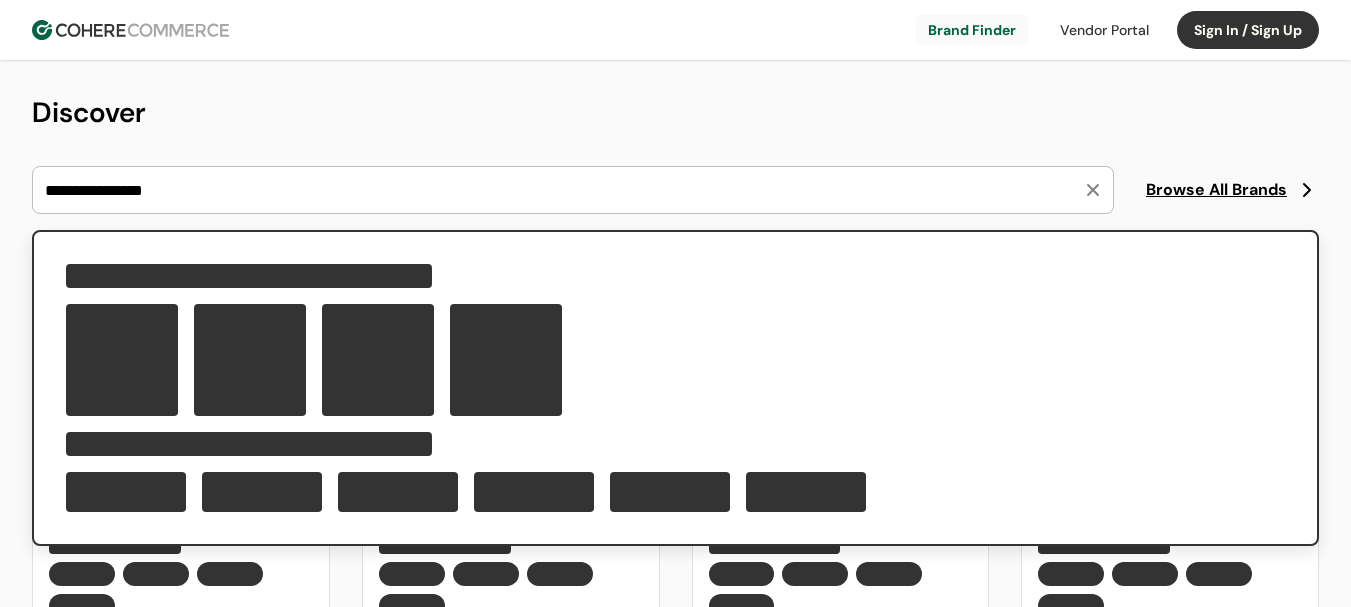 scroll, scrollTop: 0, scrollLeft: 0, axis: both 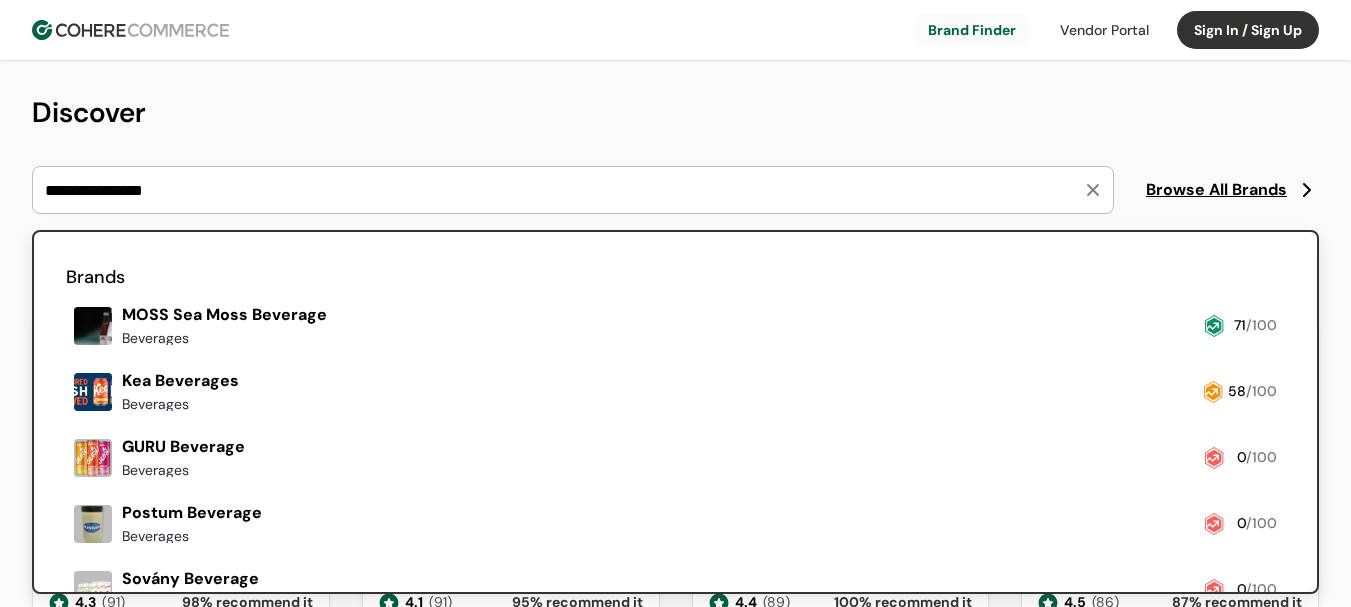 type on "**********" 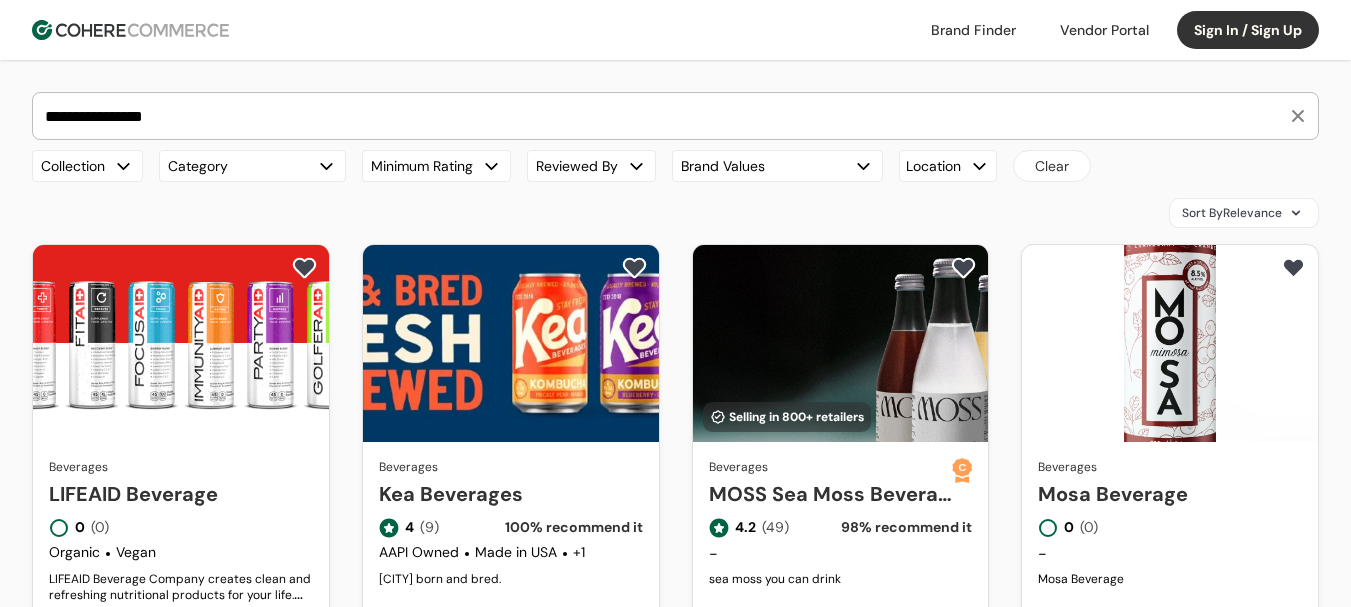 click on "LIFEAID Beverage" at bounding box center (181, 494) 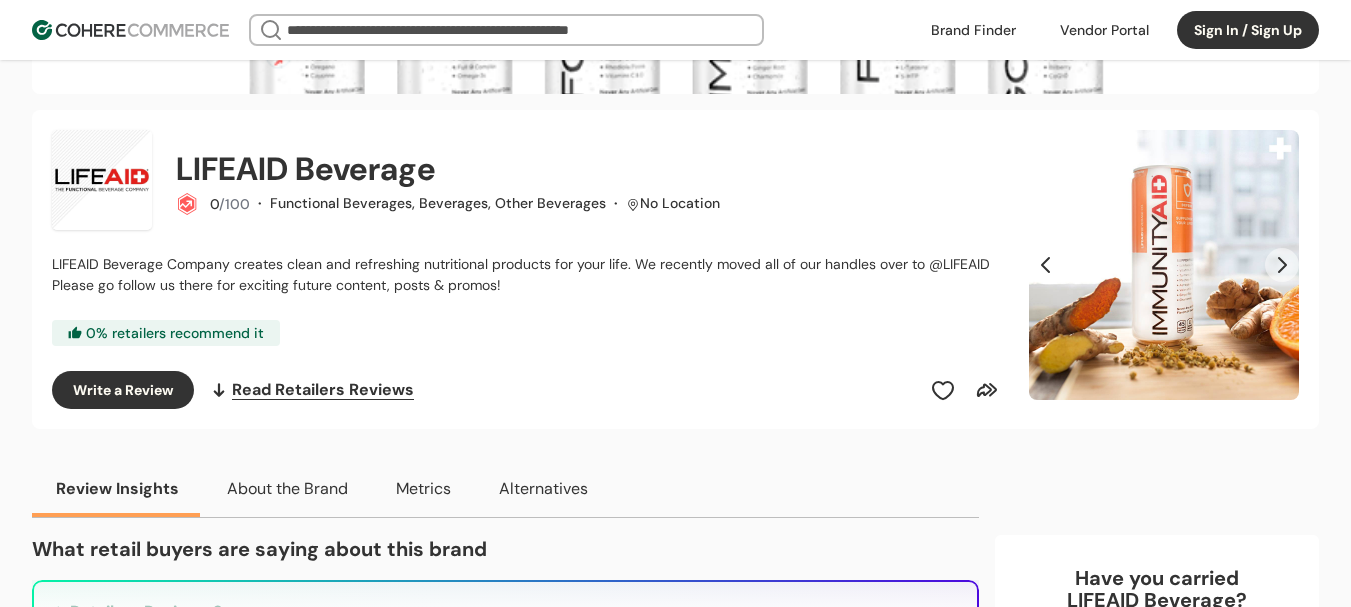 scroll, scrollTop: 0, scrollLeft: 0, axis: both 